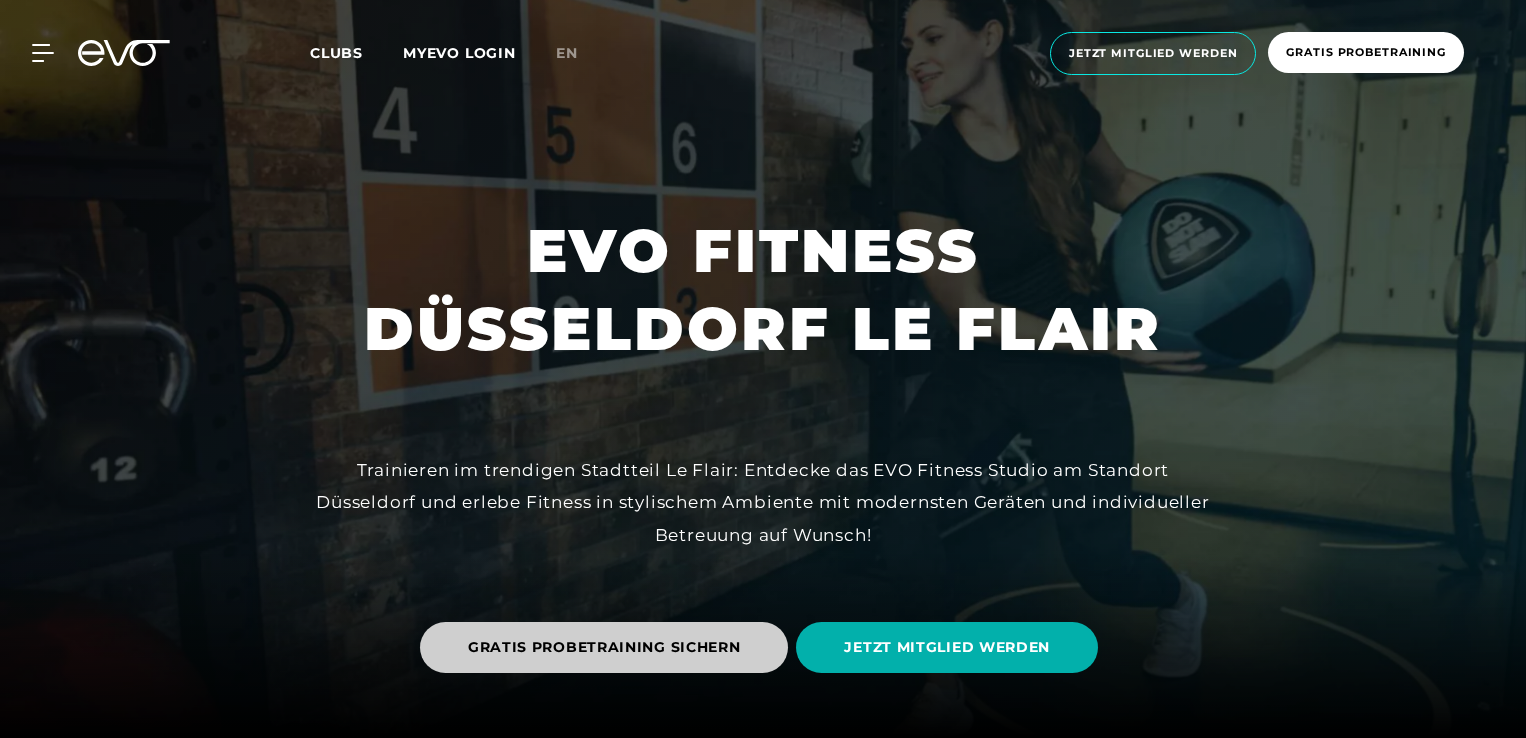 scroll, scrollTop: 0, scrollLeft: 0, axis: both 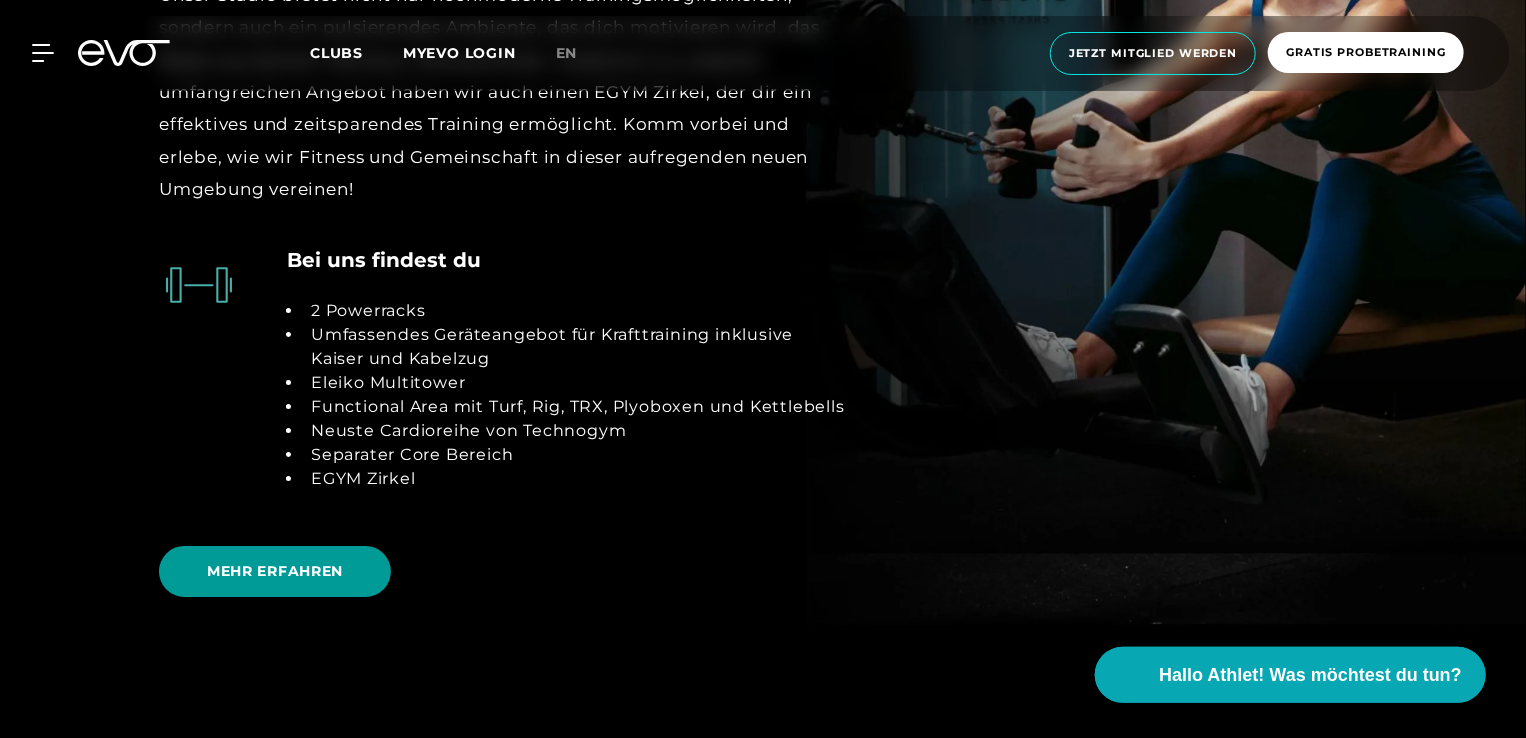 click on "MEHR ERFAHREN" at bounding box center [275, 571] 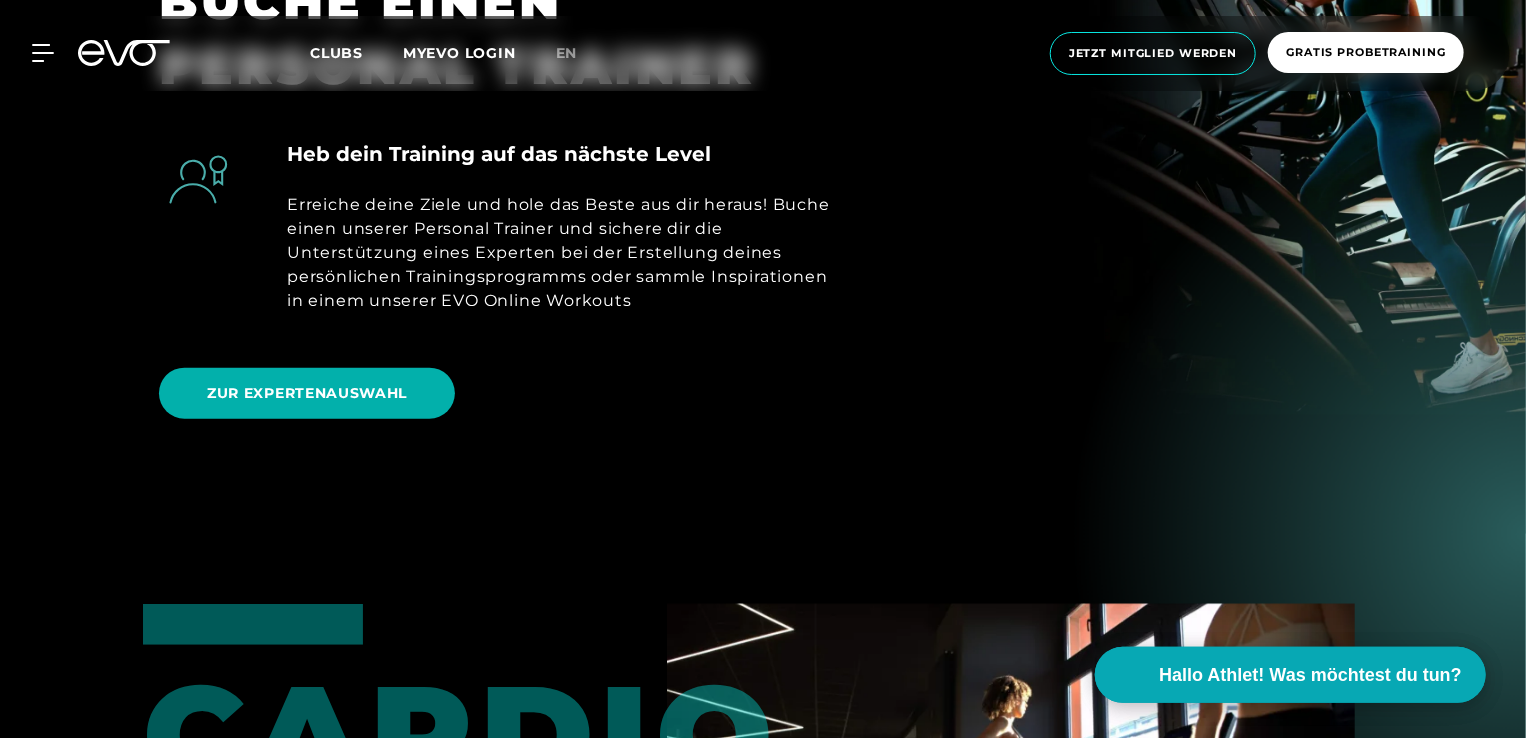 scroll, scrollTop: 1000, scrollLeft: 0, axis: vertical 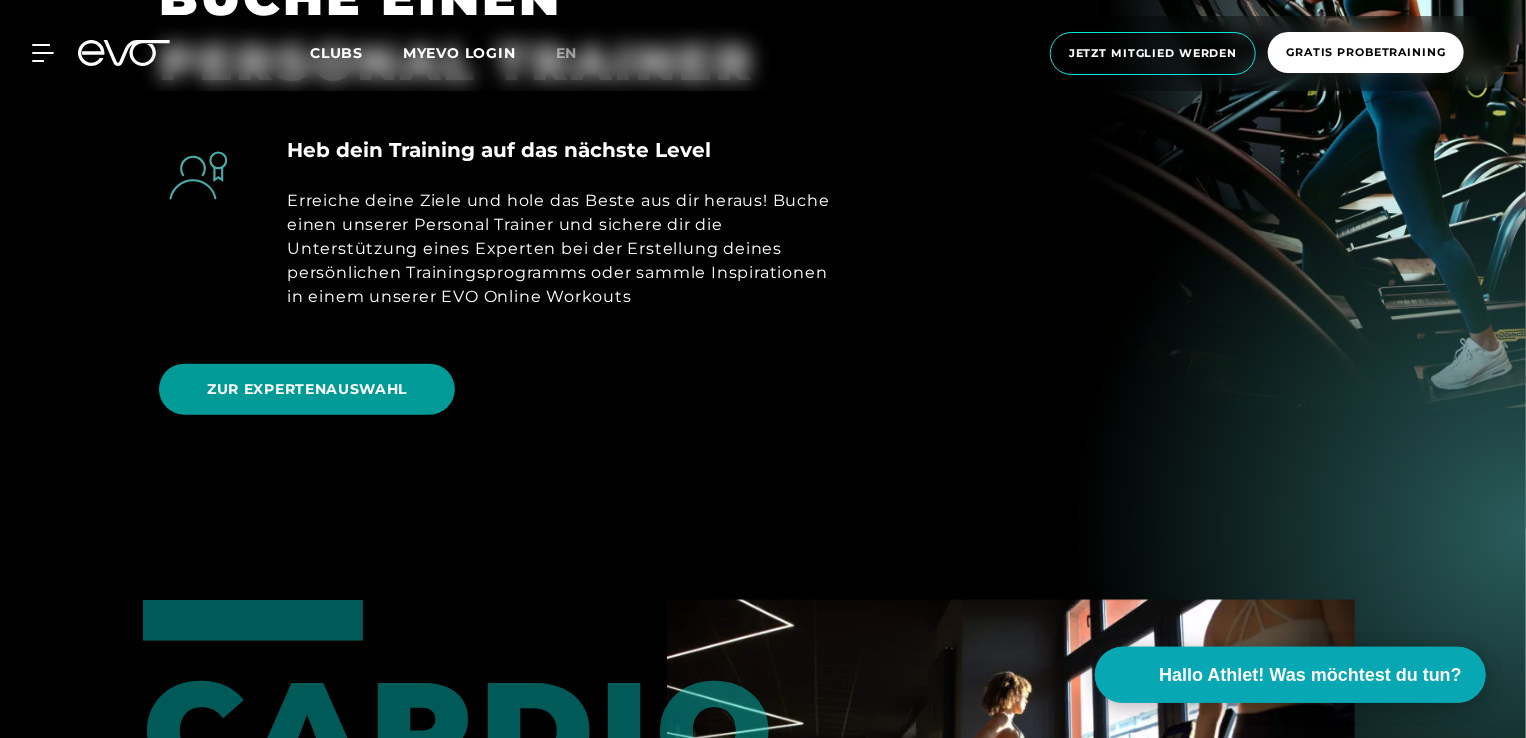 click on "ZUR EXPERTENAUSWAHL" at bounding box center [307, 389] 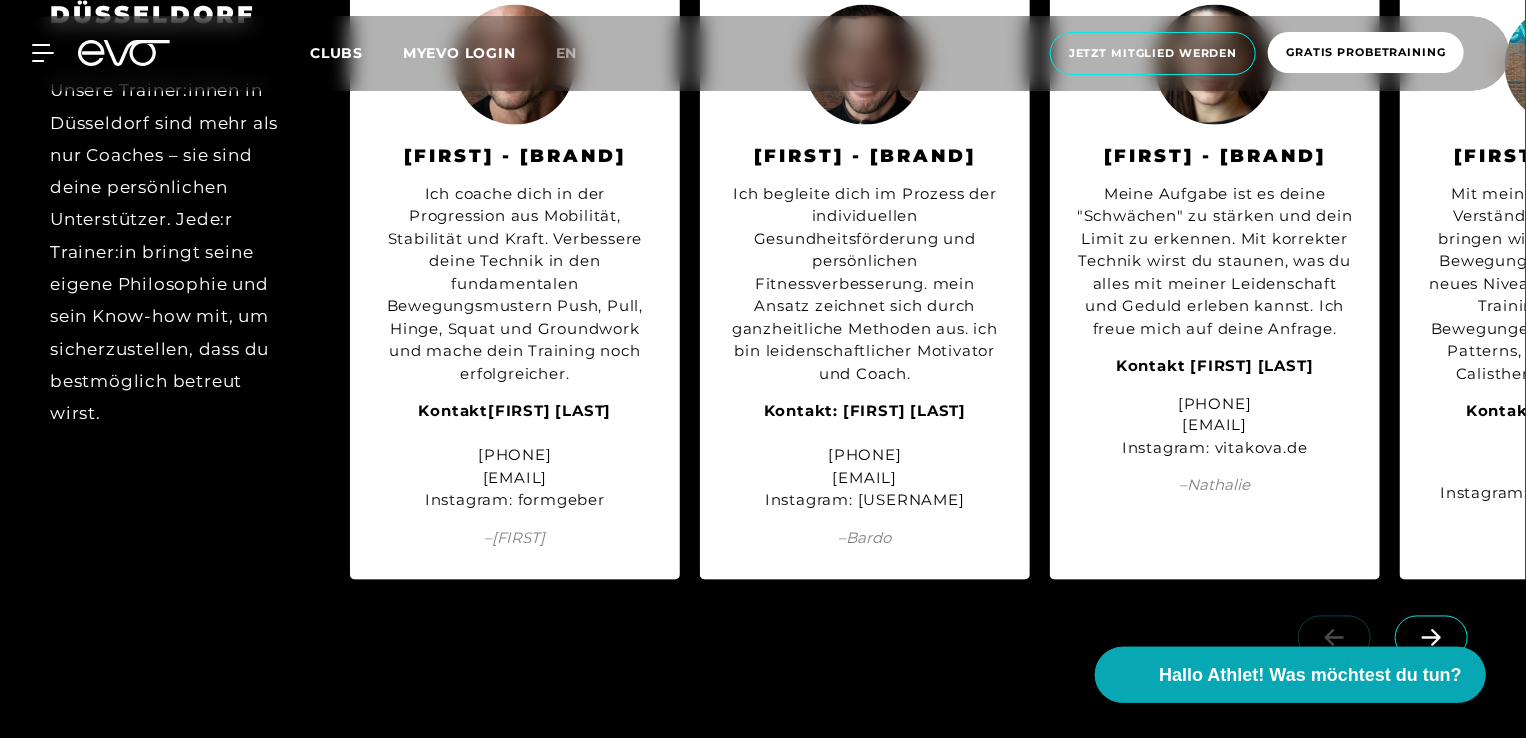 scroll, scrollTop: 5200, scrollLeft: 0, axis: vertical 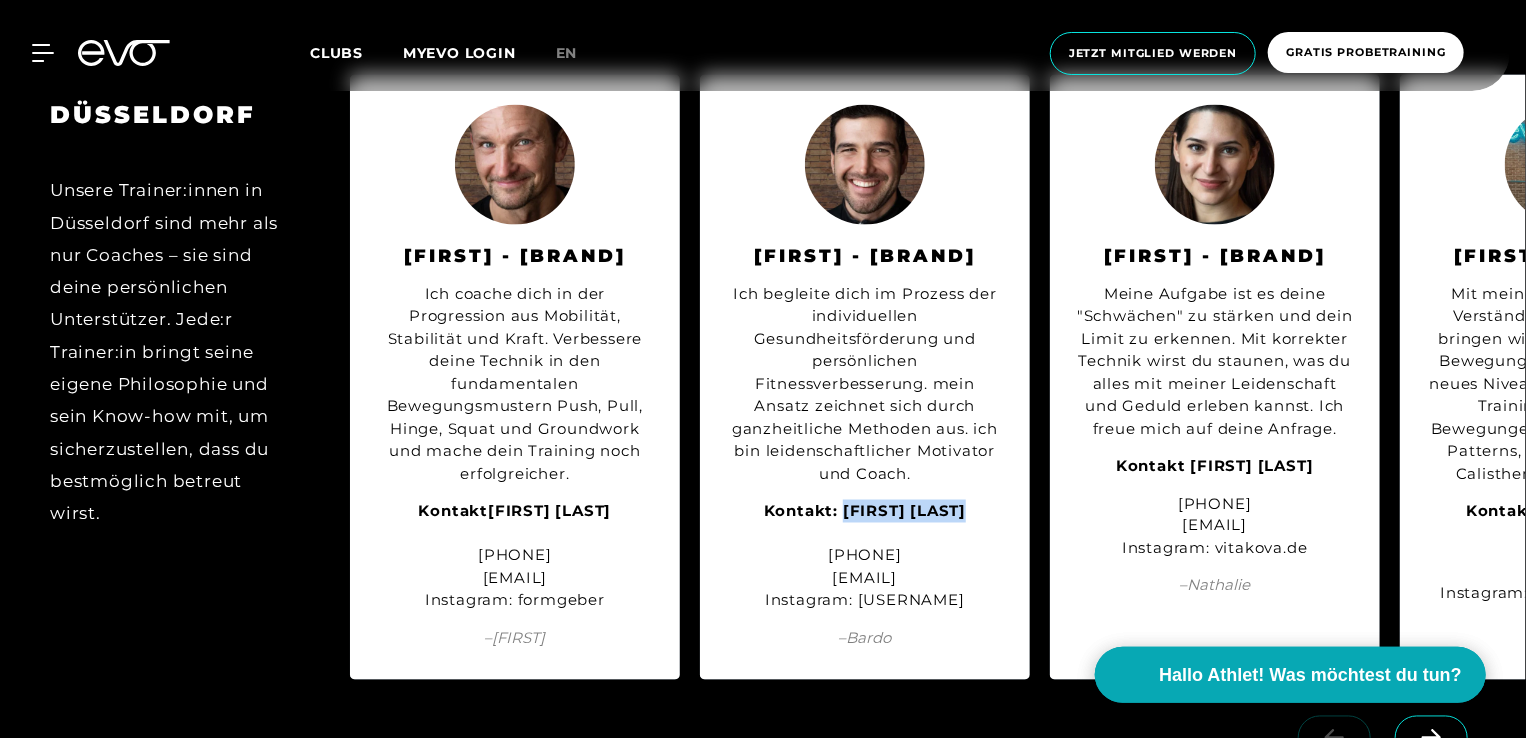 drag, startPoint x: 835, startPoint y: 531, endPoint x: 983, endPoint y: 533, distance: 148.01352 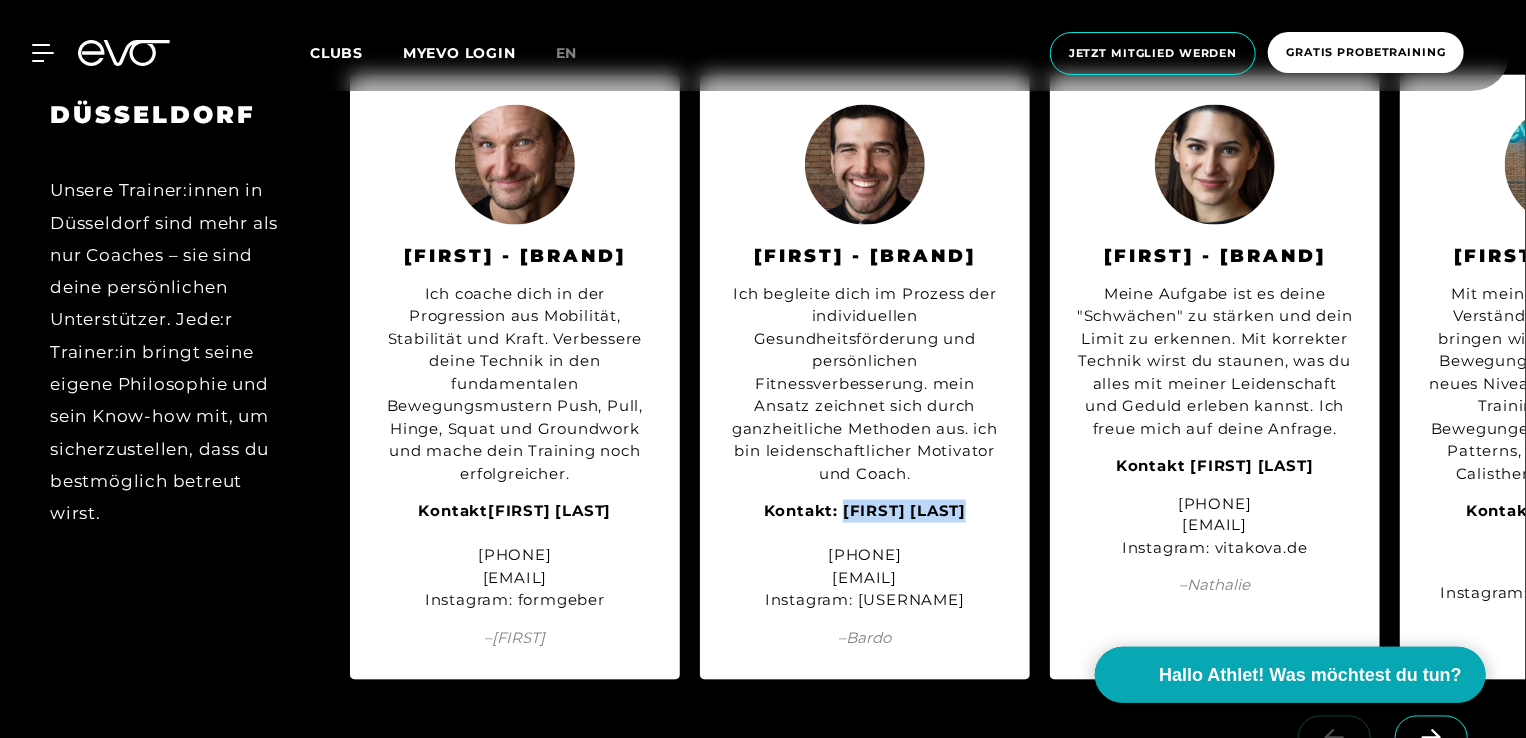 copy on "Bardo Tschapke" 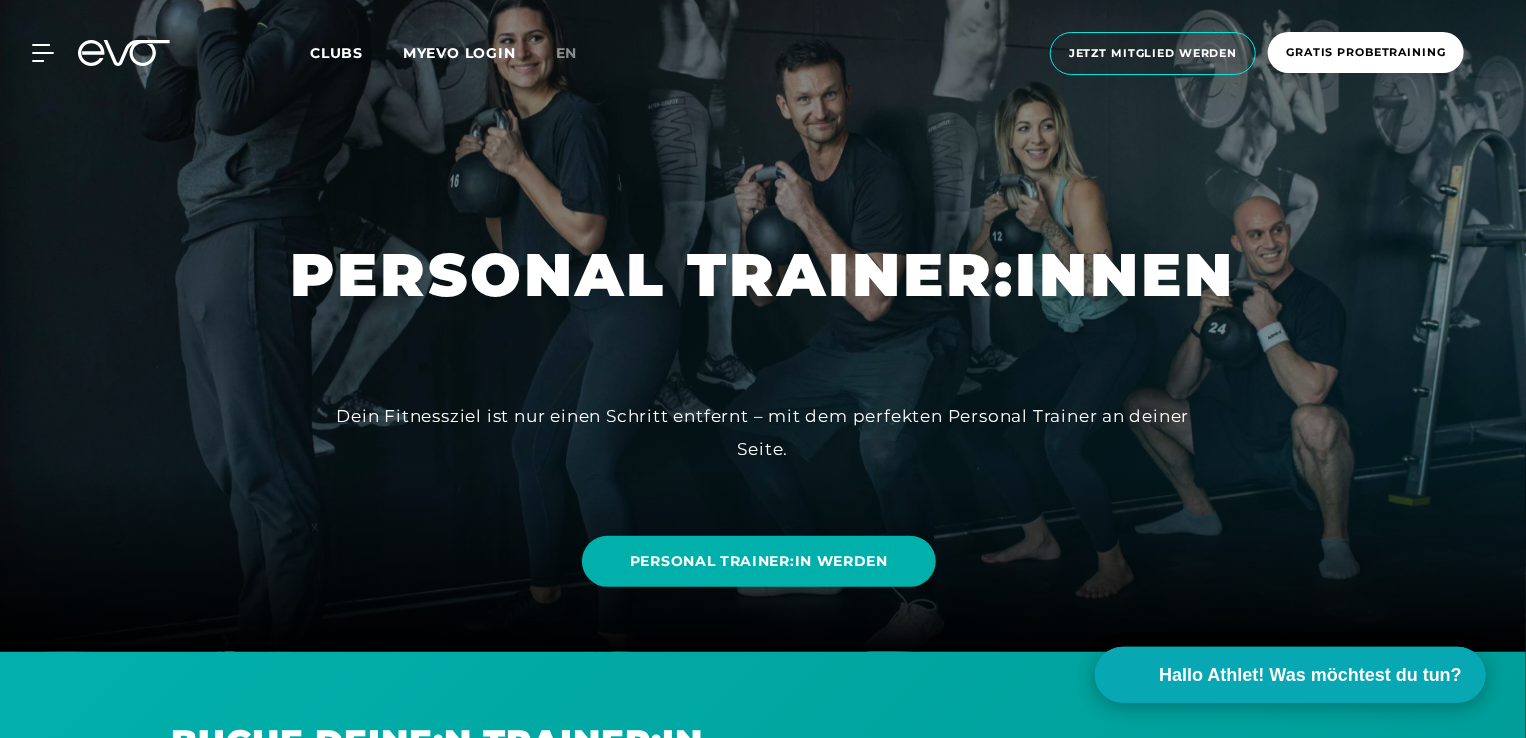 scroll, scrollTop: 0, scrollLeft: 0, axis: both 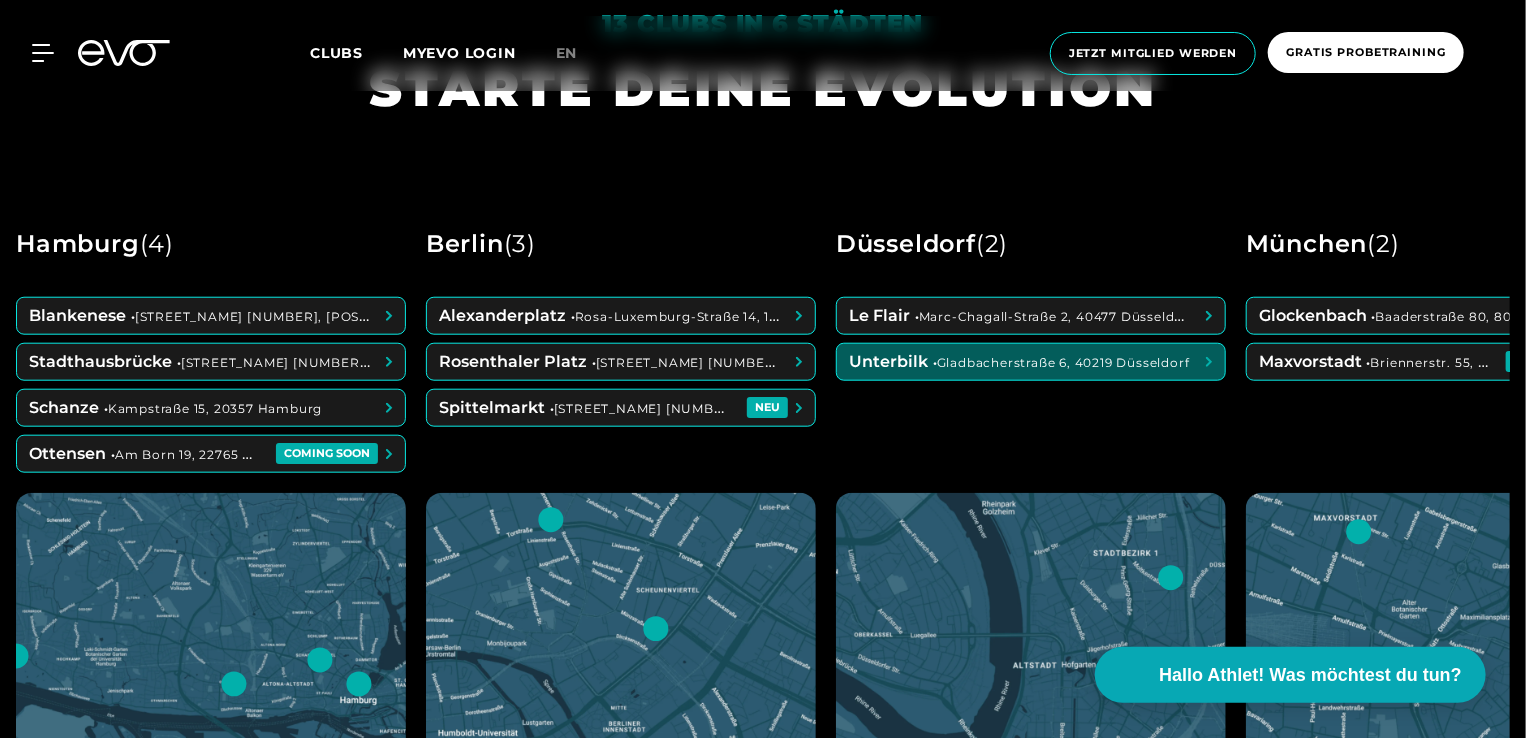 click at bounding box center (1031, 362) 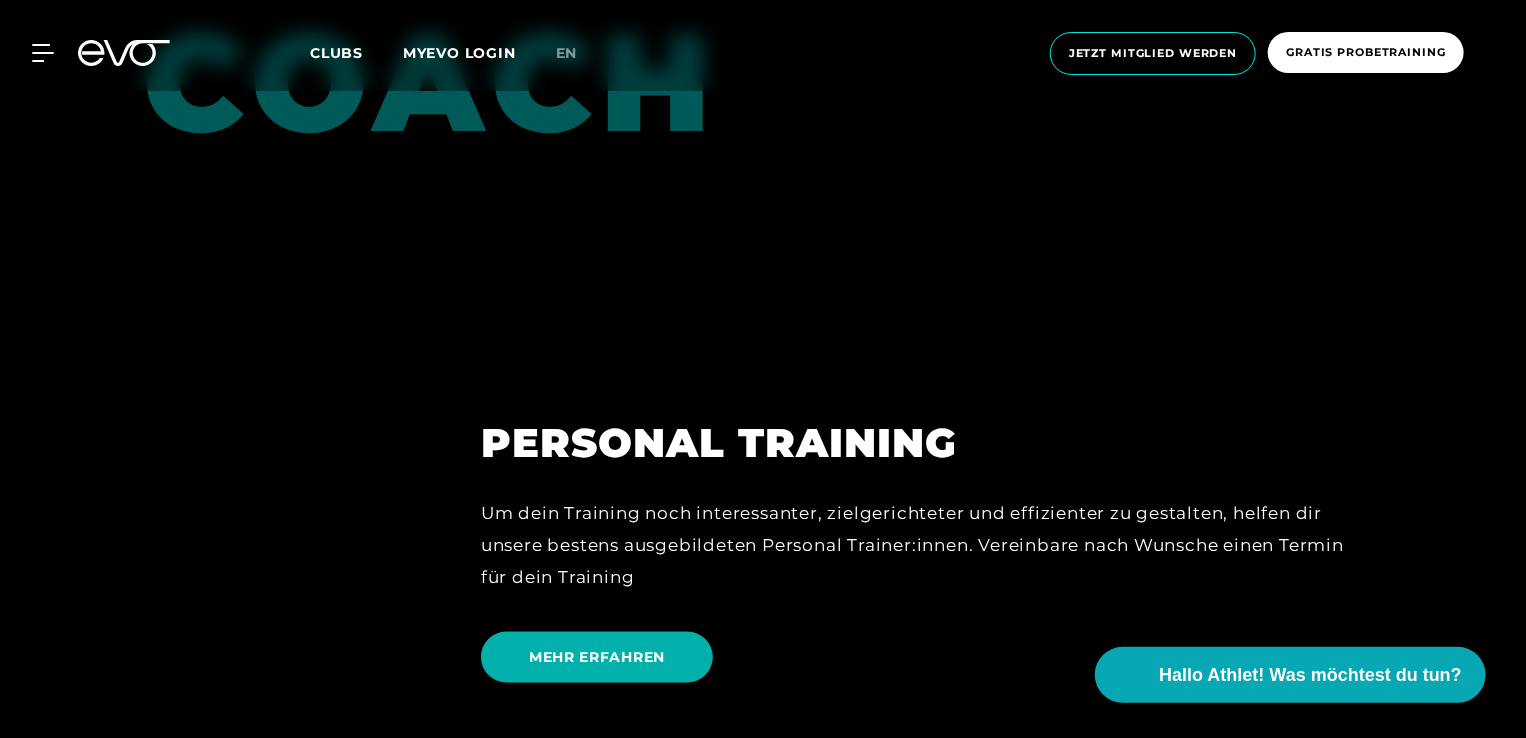 scroll, scrollTop: 5003, scrollLeft: 0, axis: vertical 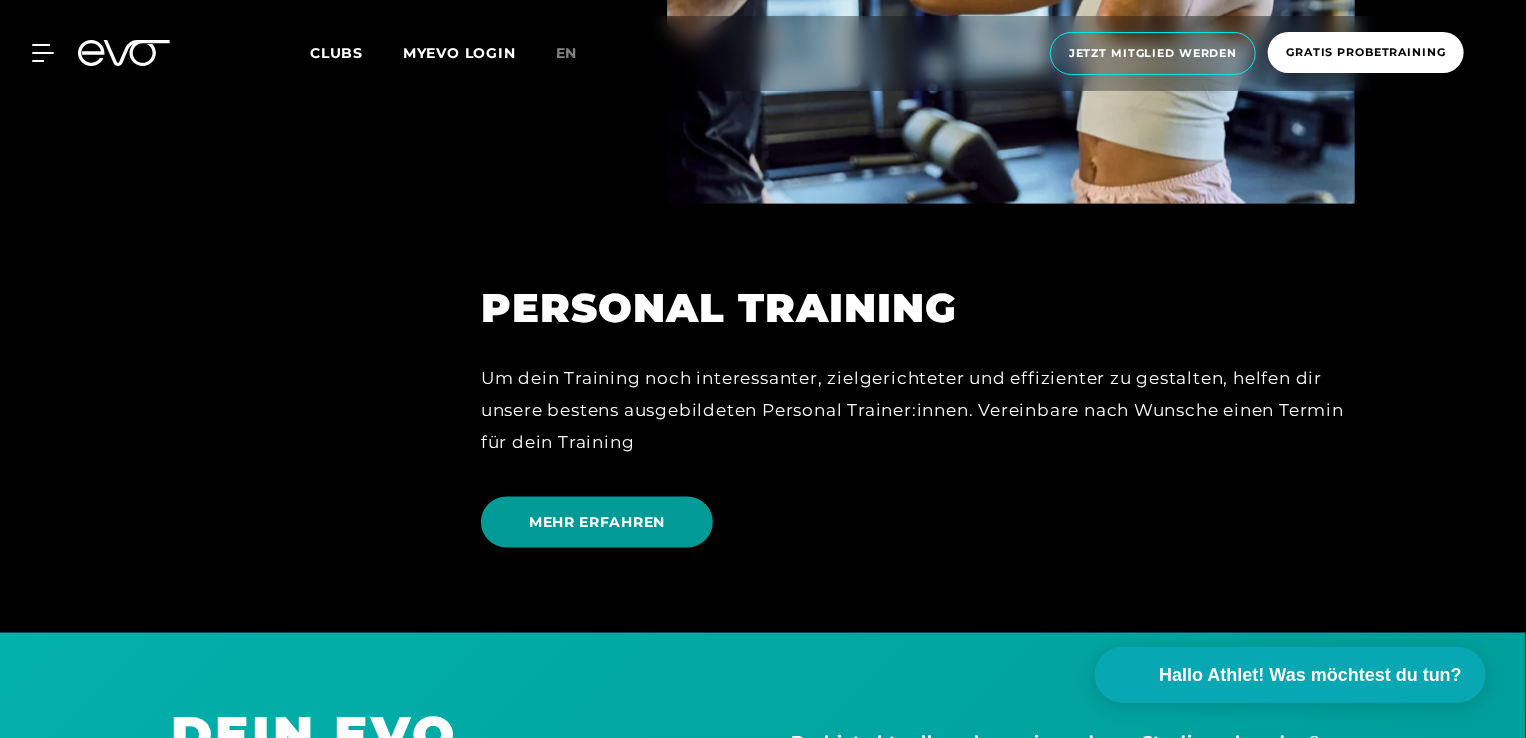 click on "MEHR ERFAHREN" at bounding box center [597, 522] 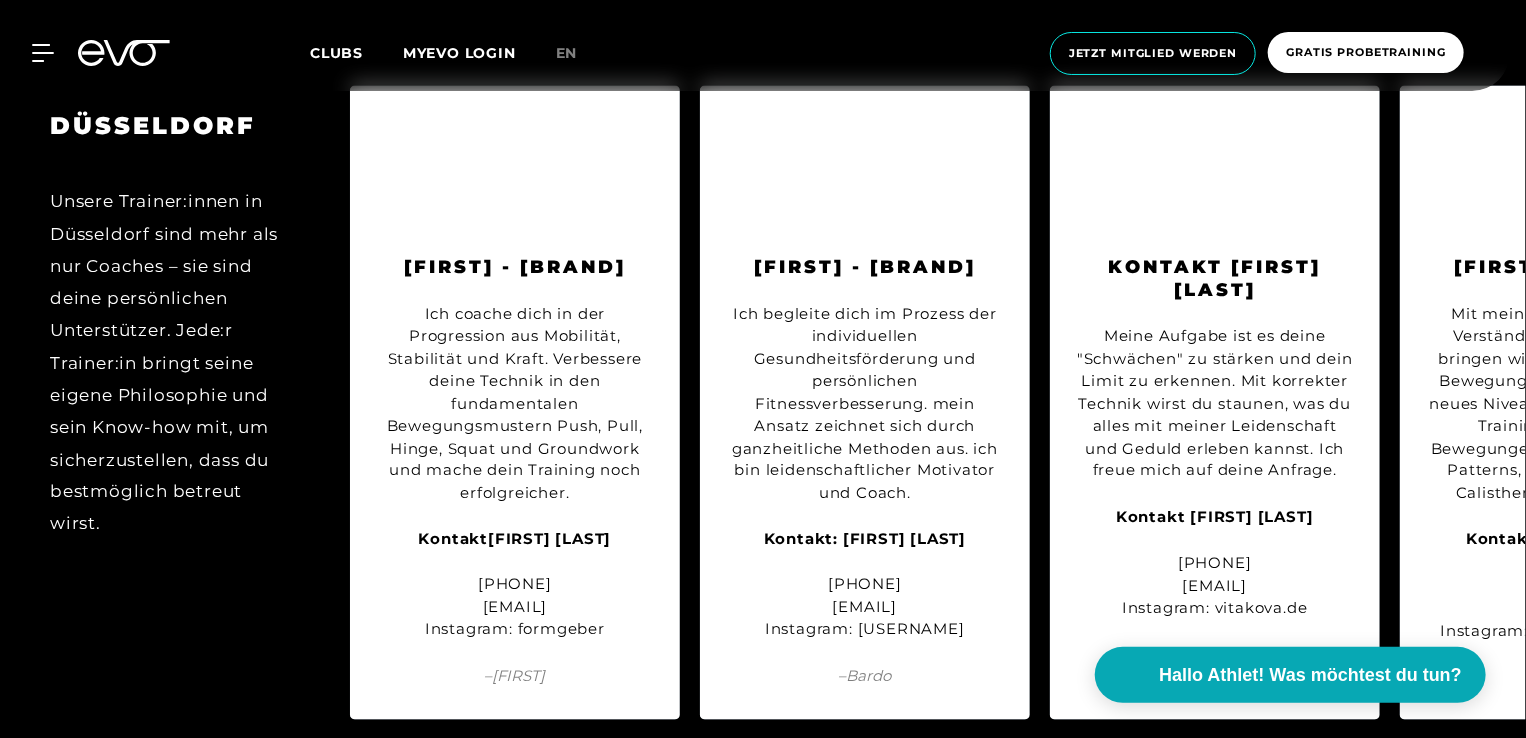scroll, scrollTop: 5300, scrollLeft: 0, axis: vertical 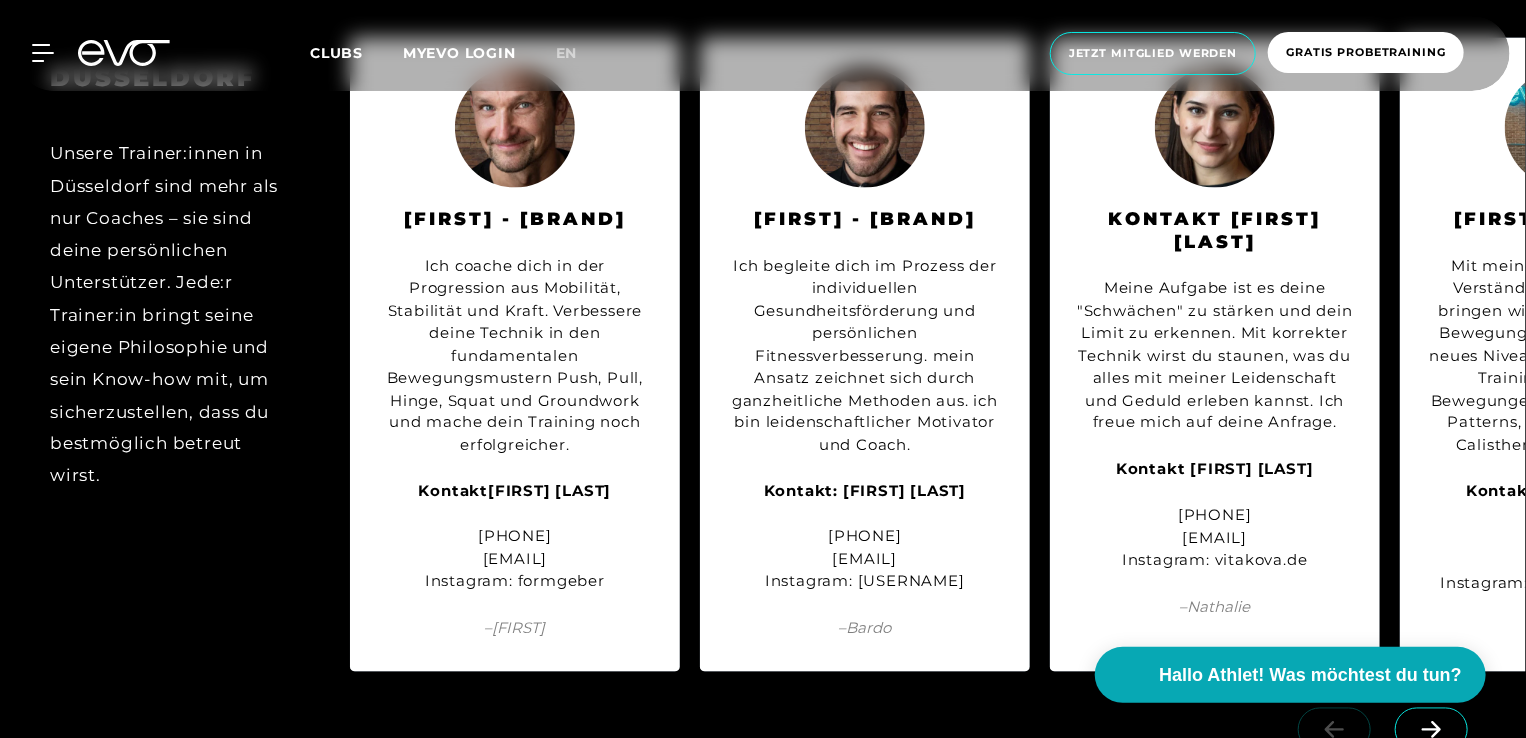 drag, startPoint x: 950, startPoint y: 716, endPoint x: 970, endPoint y: 718, distance: 20.09975 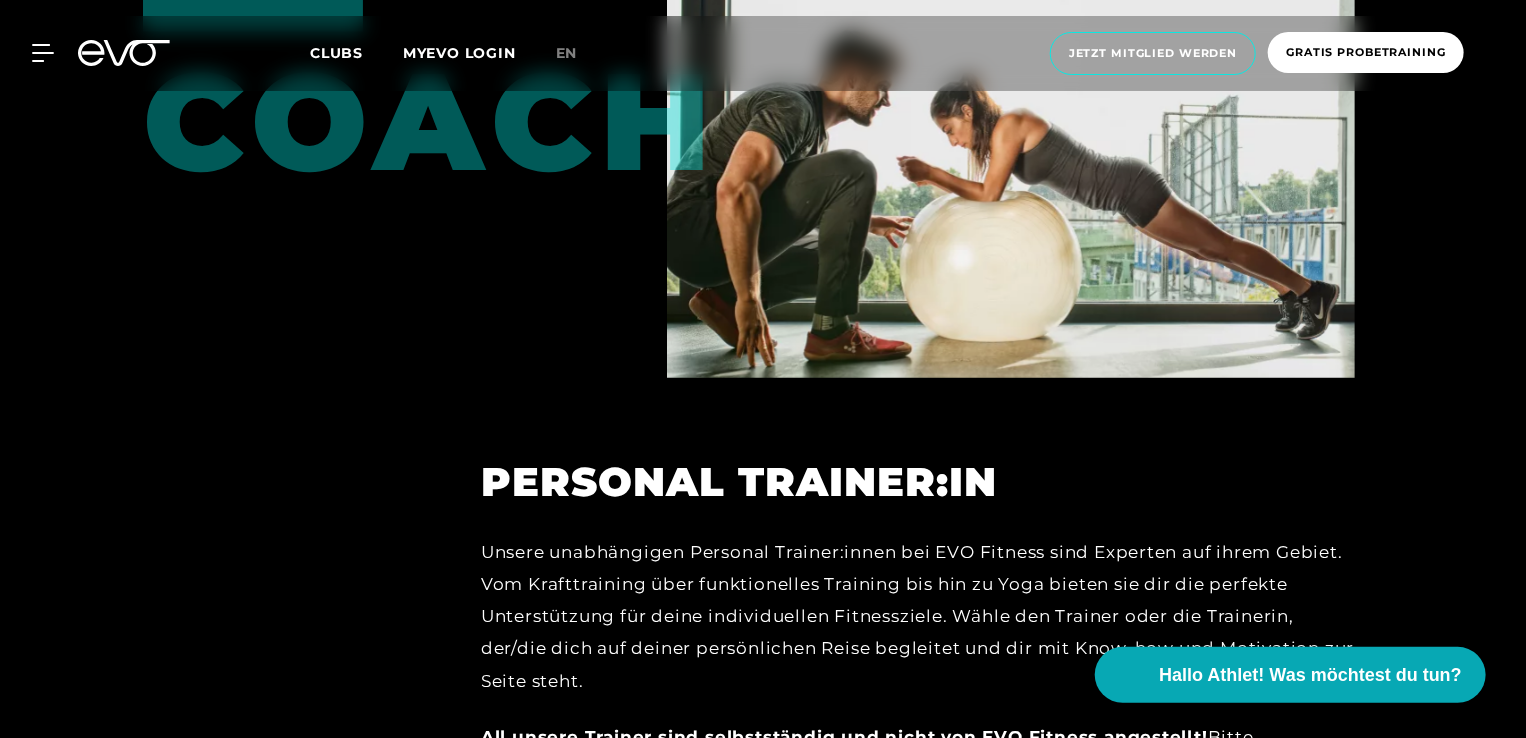 scroll, scrollTop: 900, scrollLeft: 0, axis: vertical 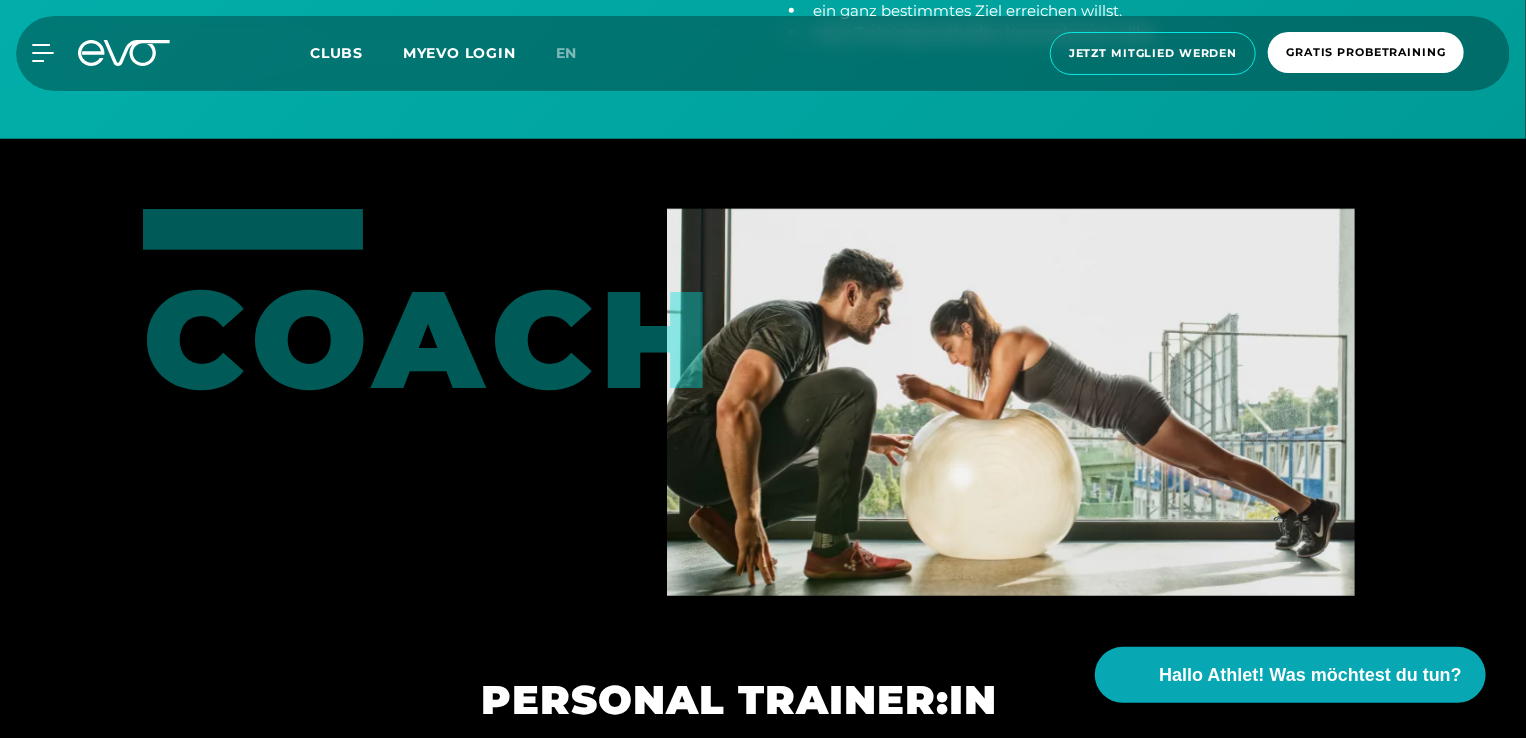 click on "Clubs" at bounding box center (336, 53) 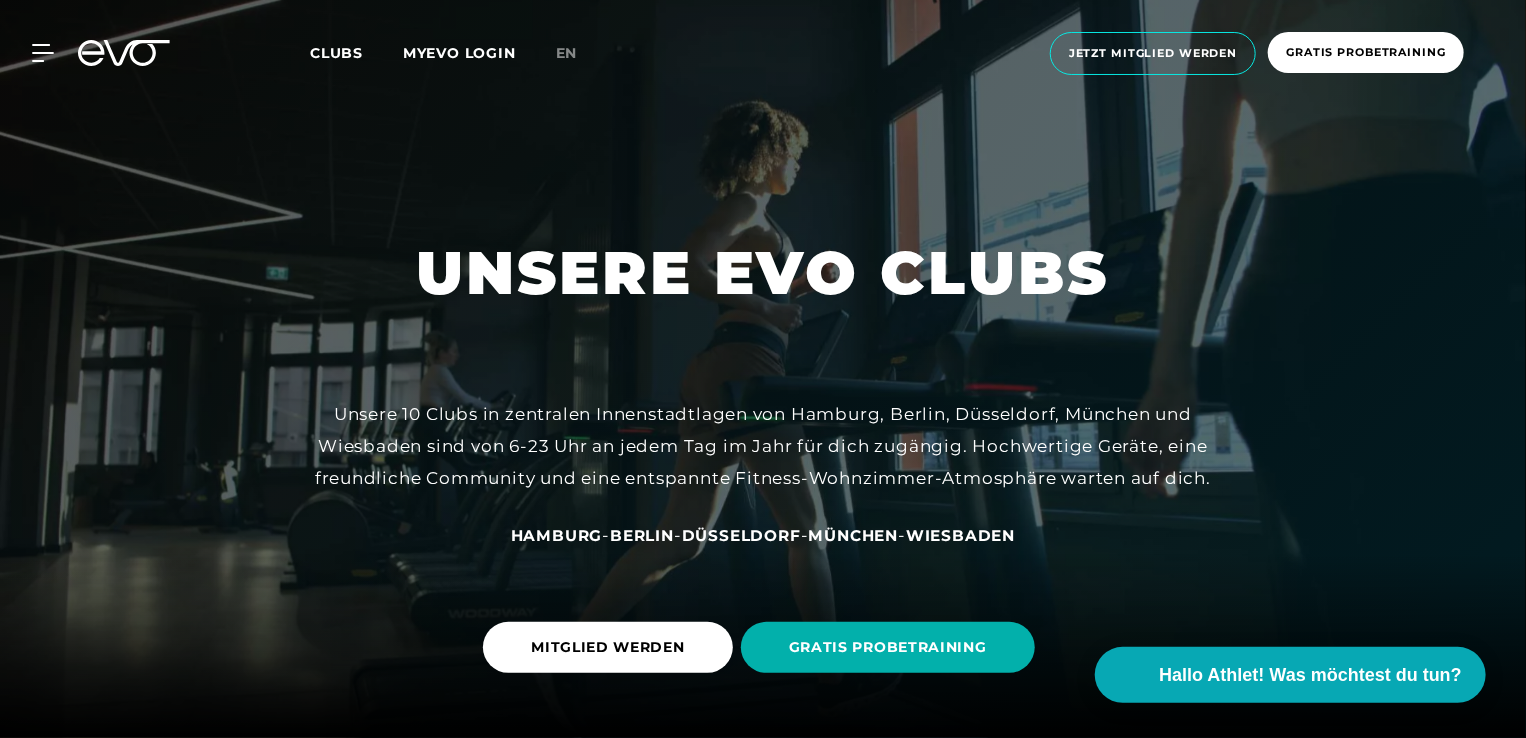 click on "Düsseldorf" at bounding box center (741, 535) 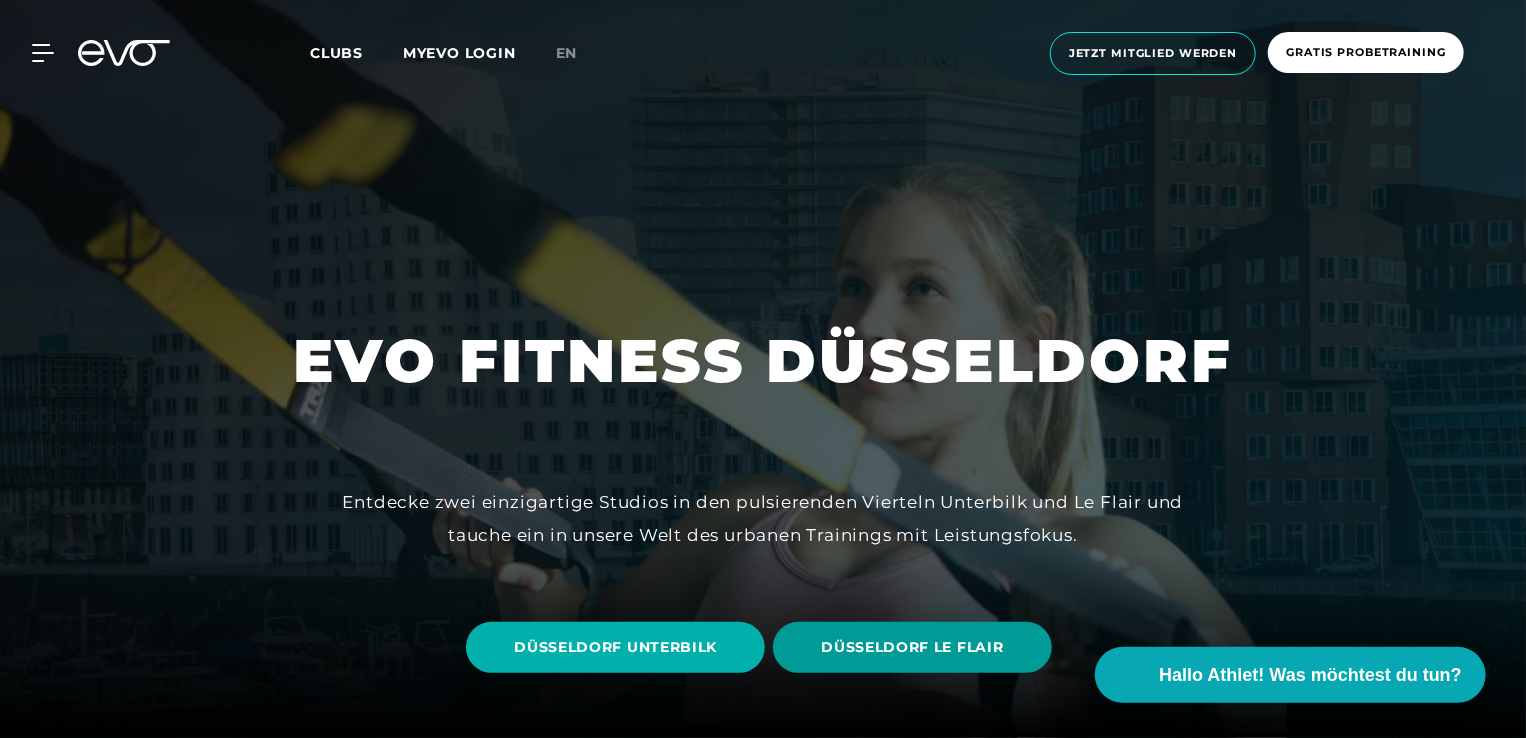 click on "DÜSSELDORF LE FLAIR" at bounding box center (912, 647) 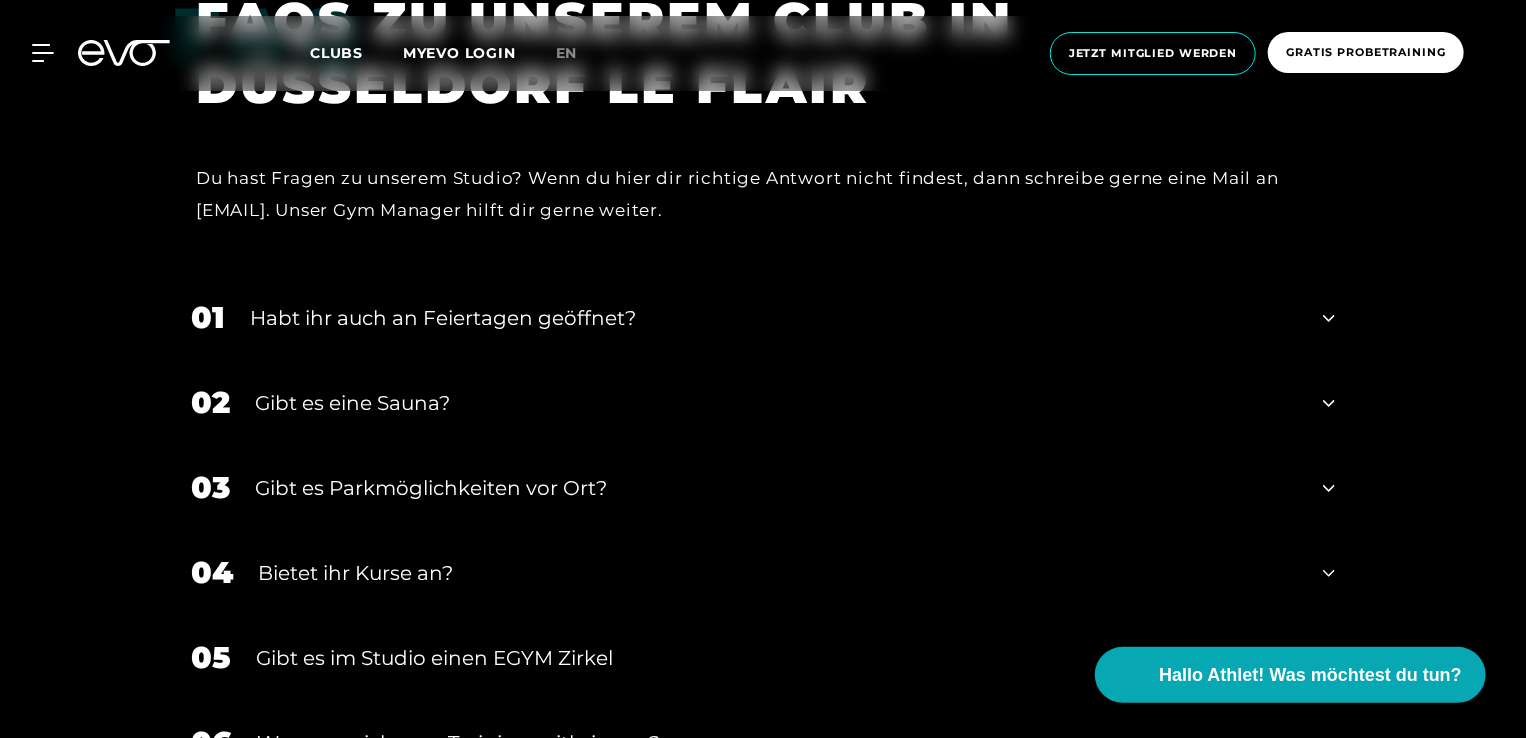 scroll, scrollTop: 6200, scrollLeft: 0, axis: vertical 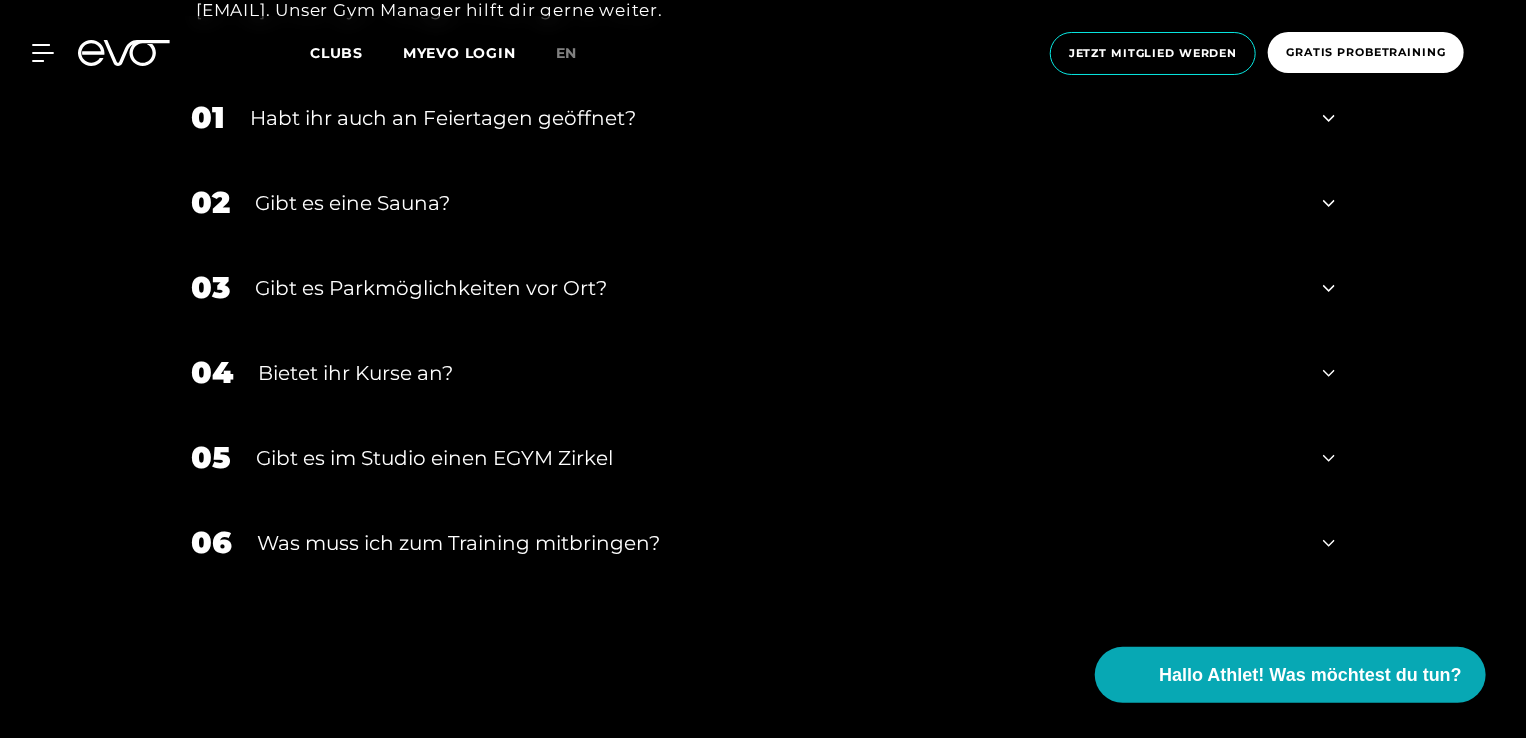 click 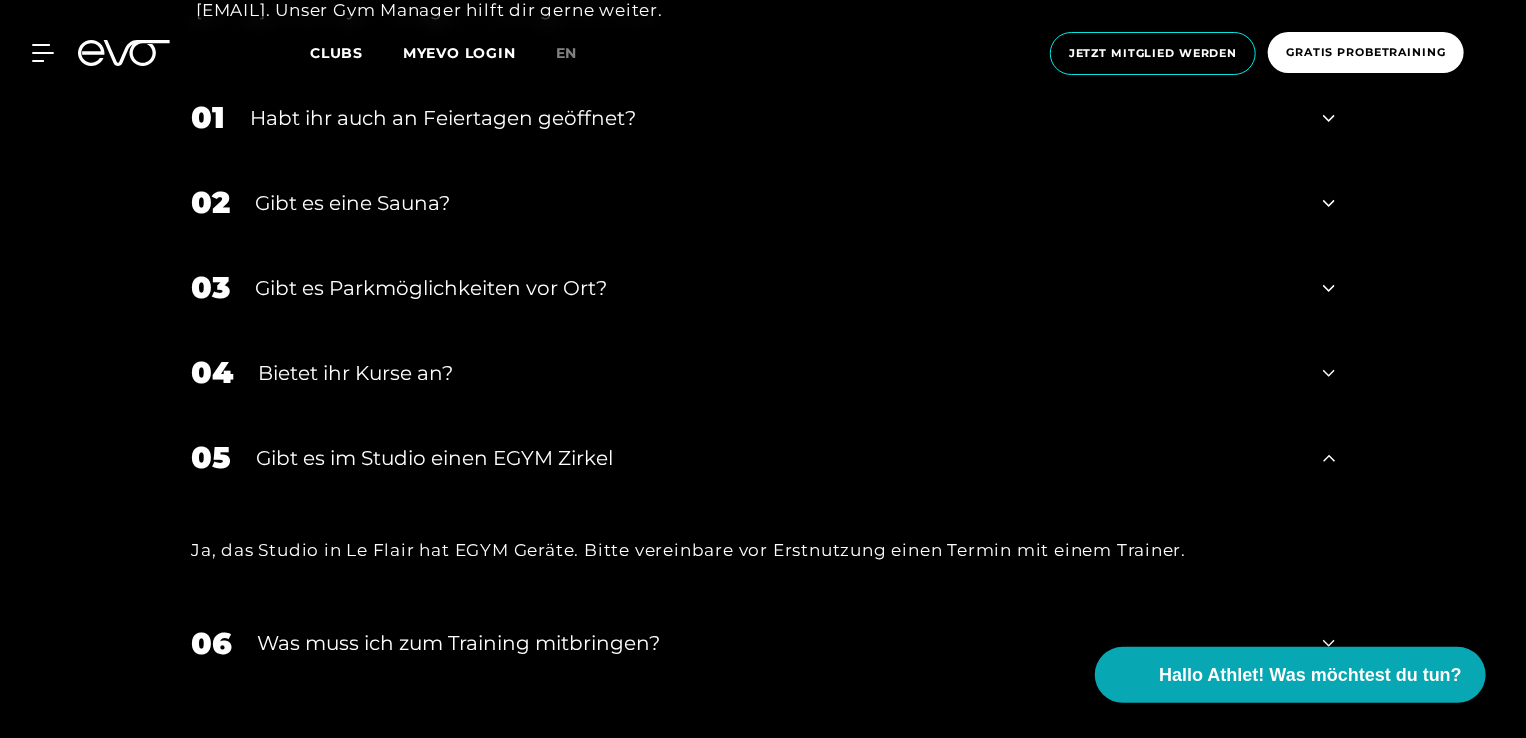 click on "04 Bietet ihr Kurse an?" at bounding box center (763, 372) 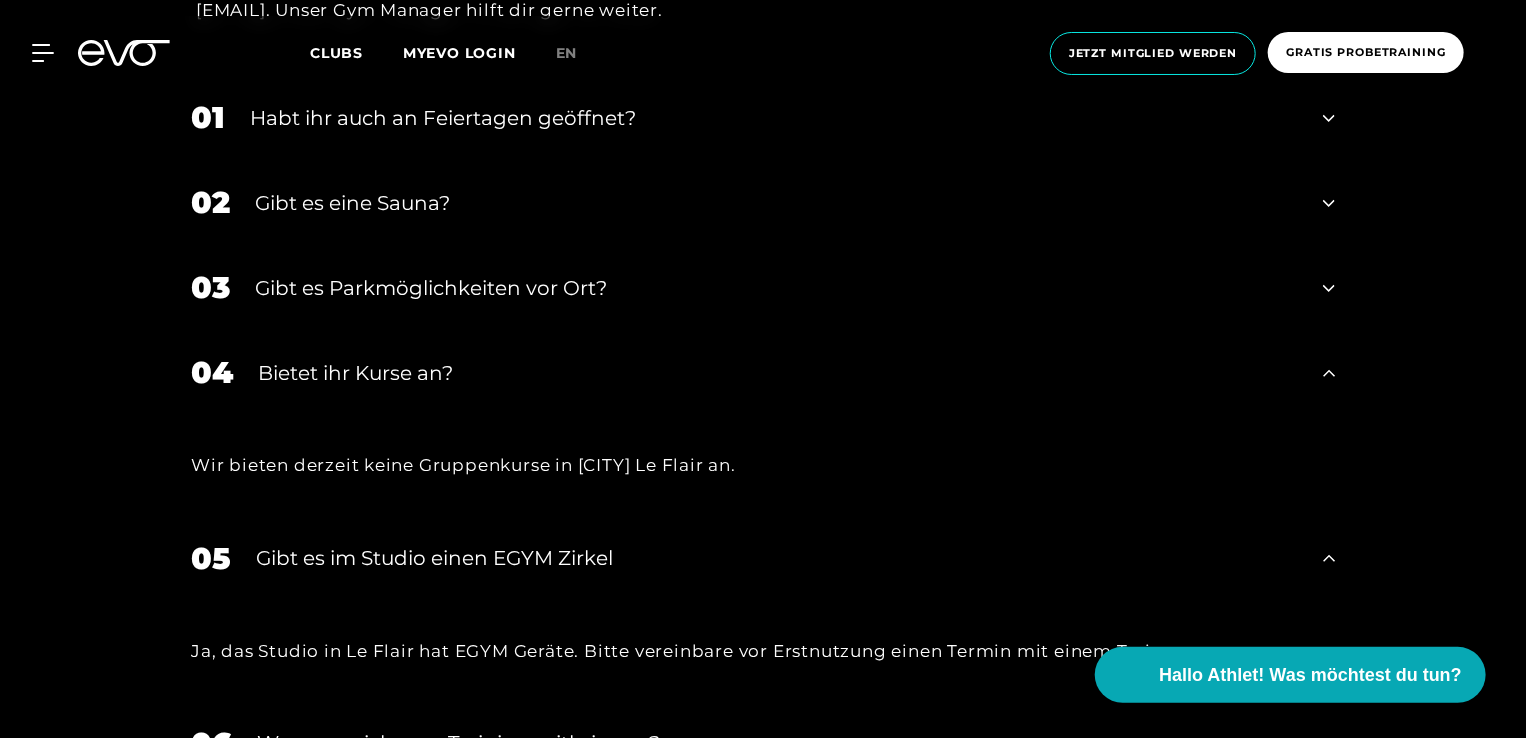 click 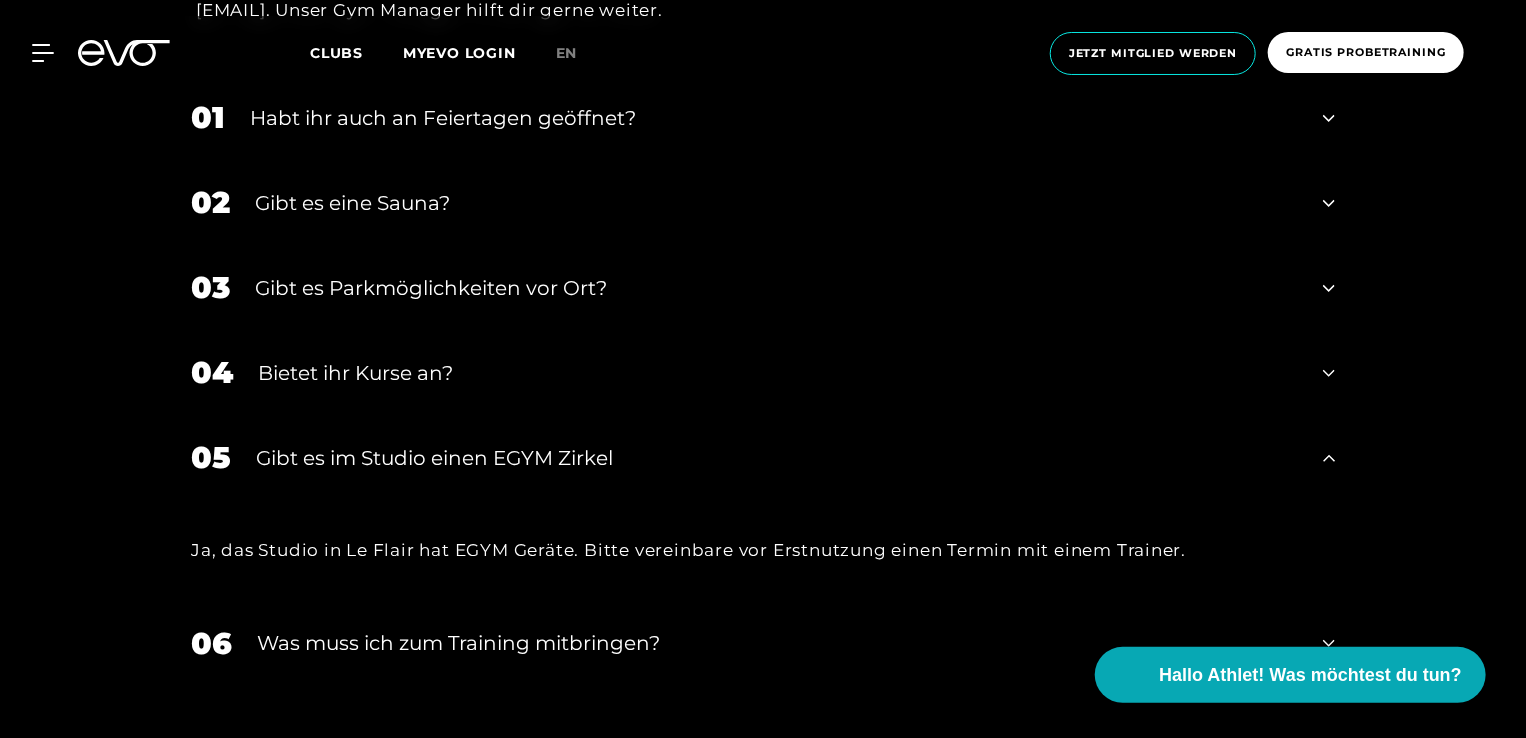 click 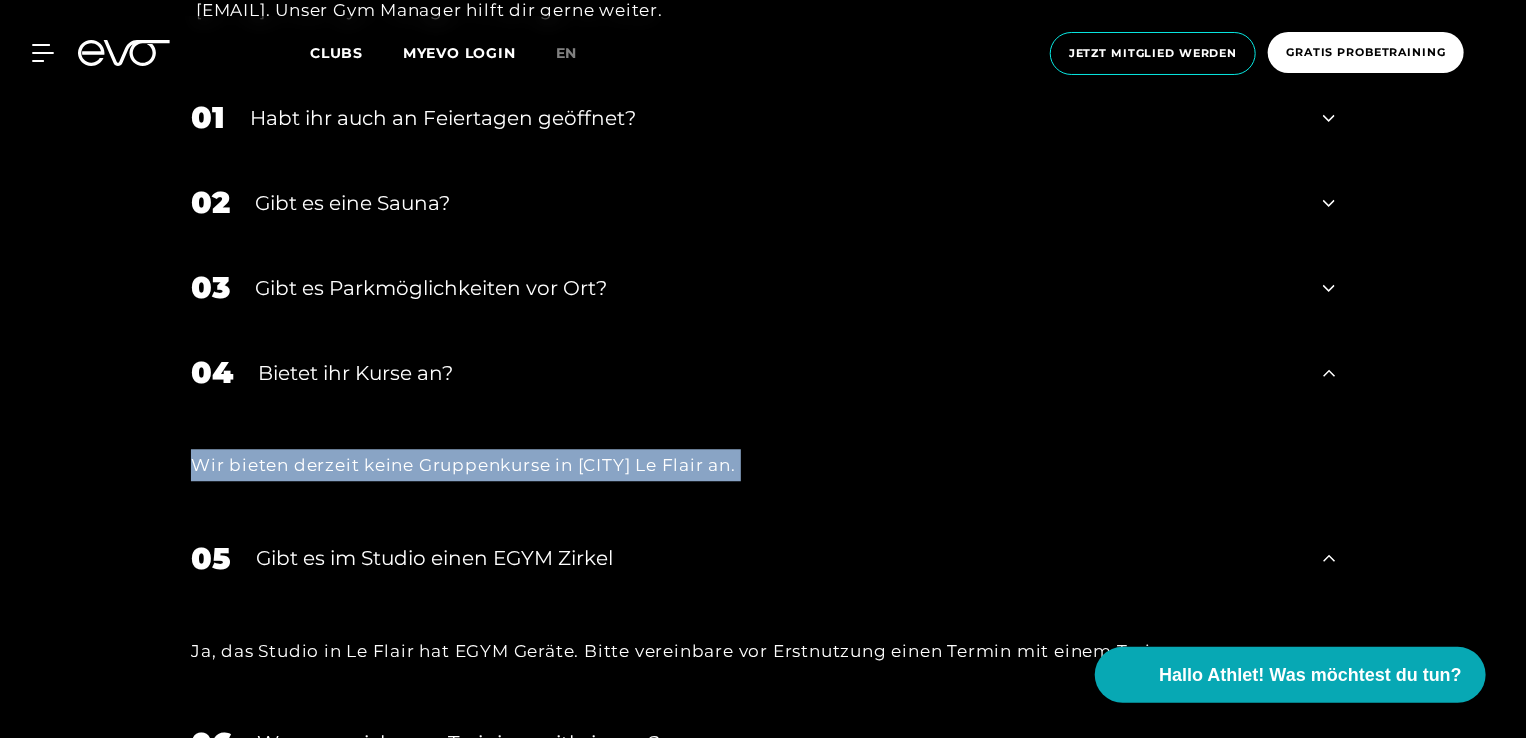 click on "04 Bietet ihr Kurse an?" at bounding box center [763, 372] 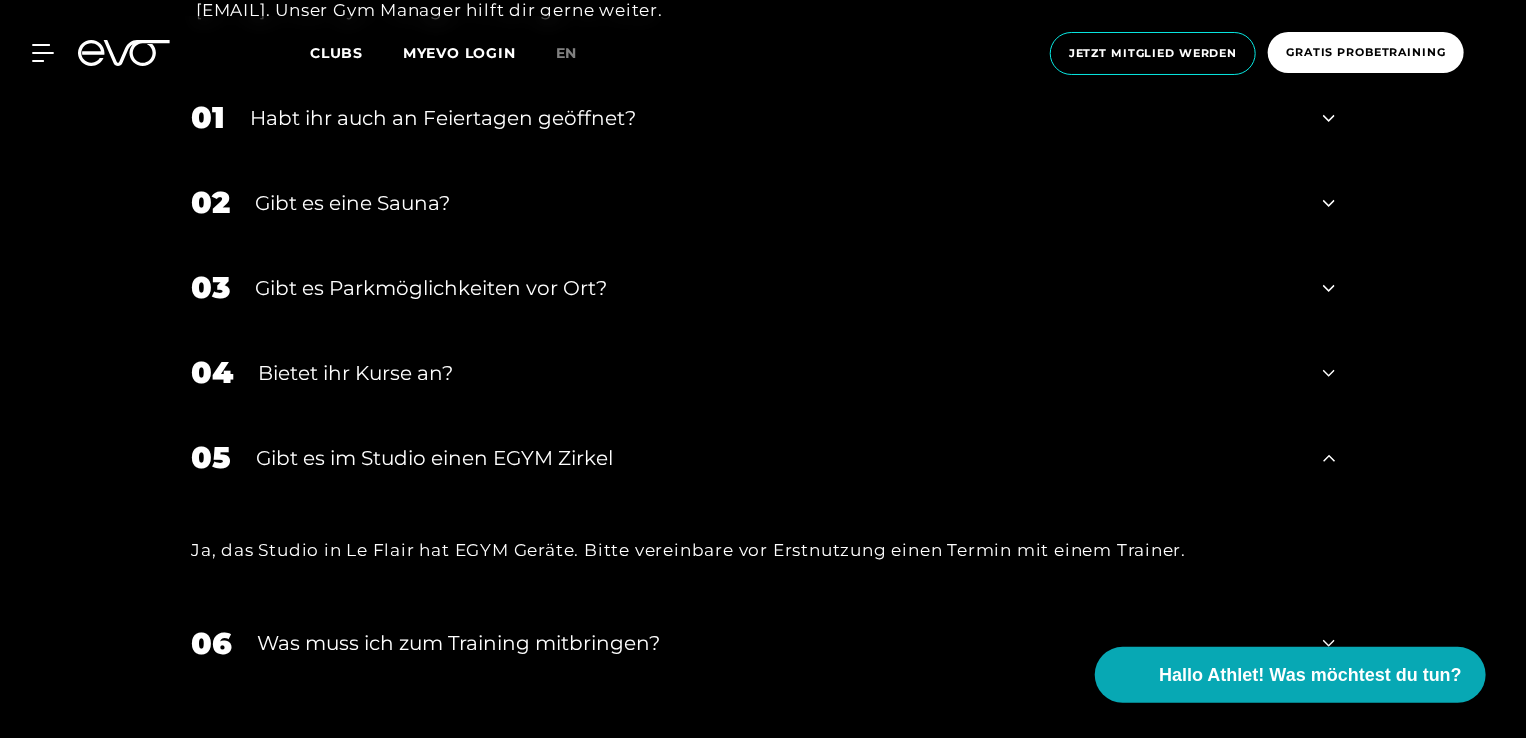 click on "05 Gibt es im Studio einen EGYM Zirkel" at bounding box center [763, 457] 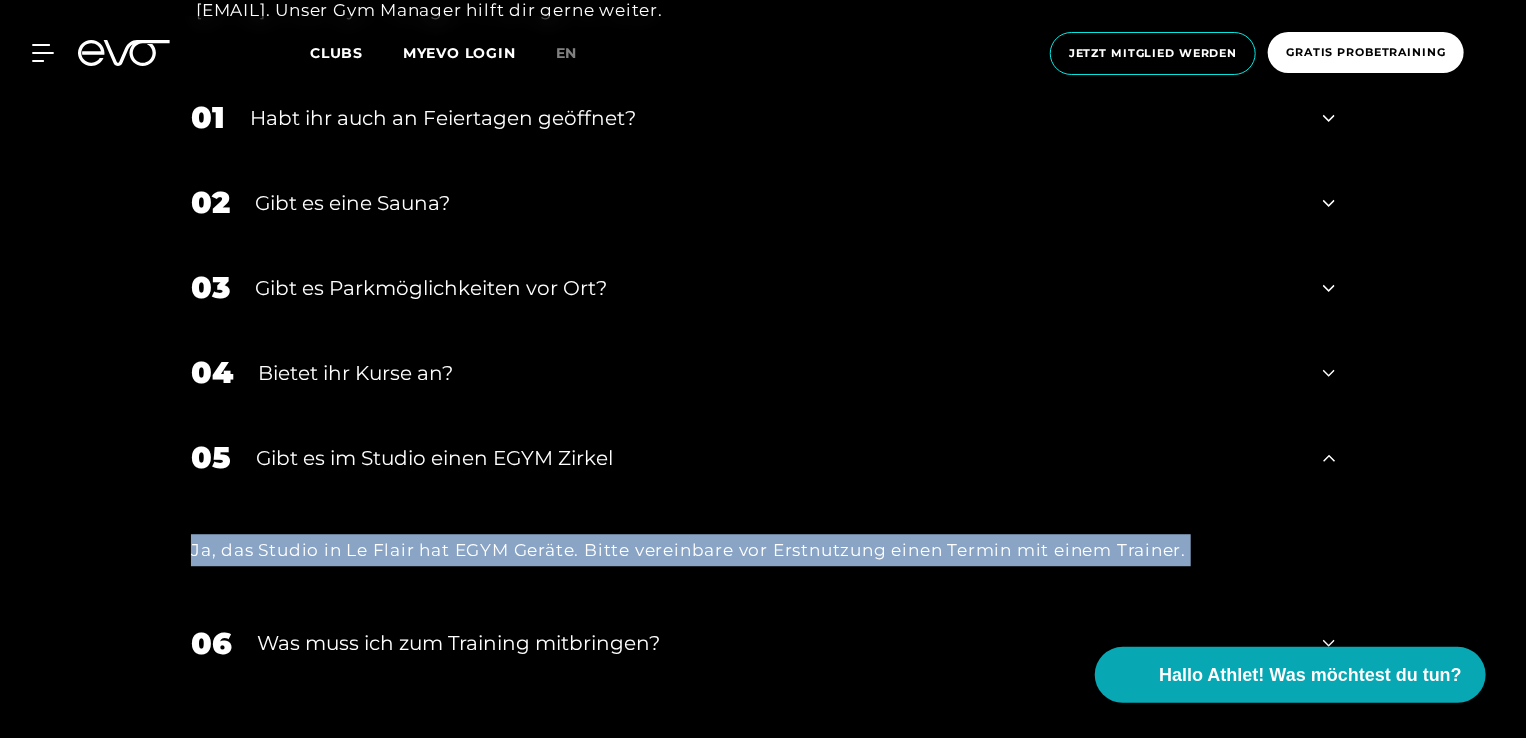 click on "05 Gibt es im Studio einen EGYM Zirkel" at bounding box center (763, 457) 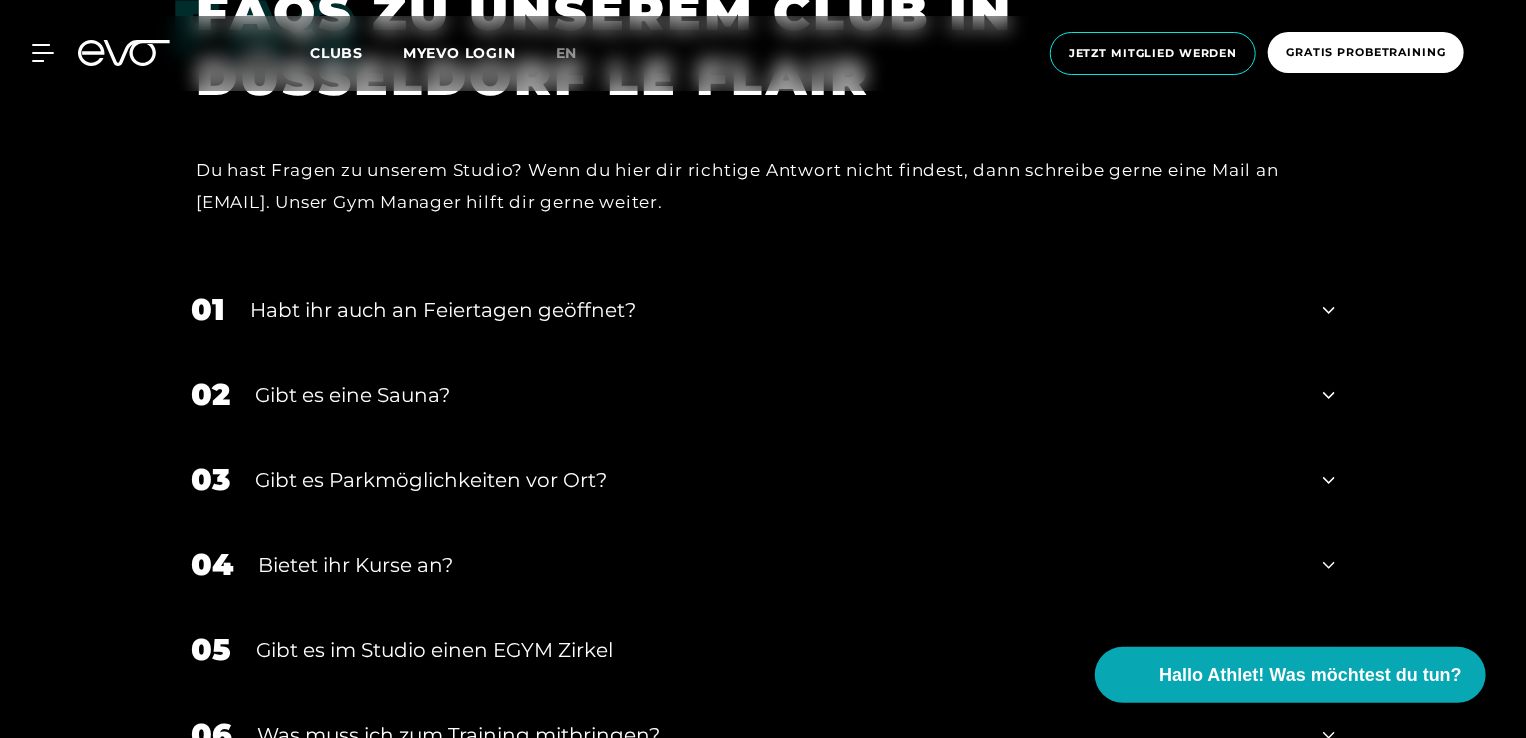 scroll, scrollTop: 6000, scrollLeft: 0, axis: vertical 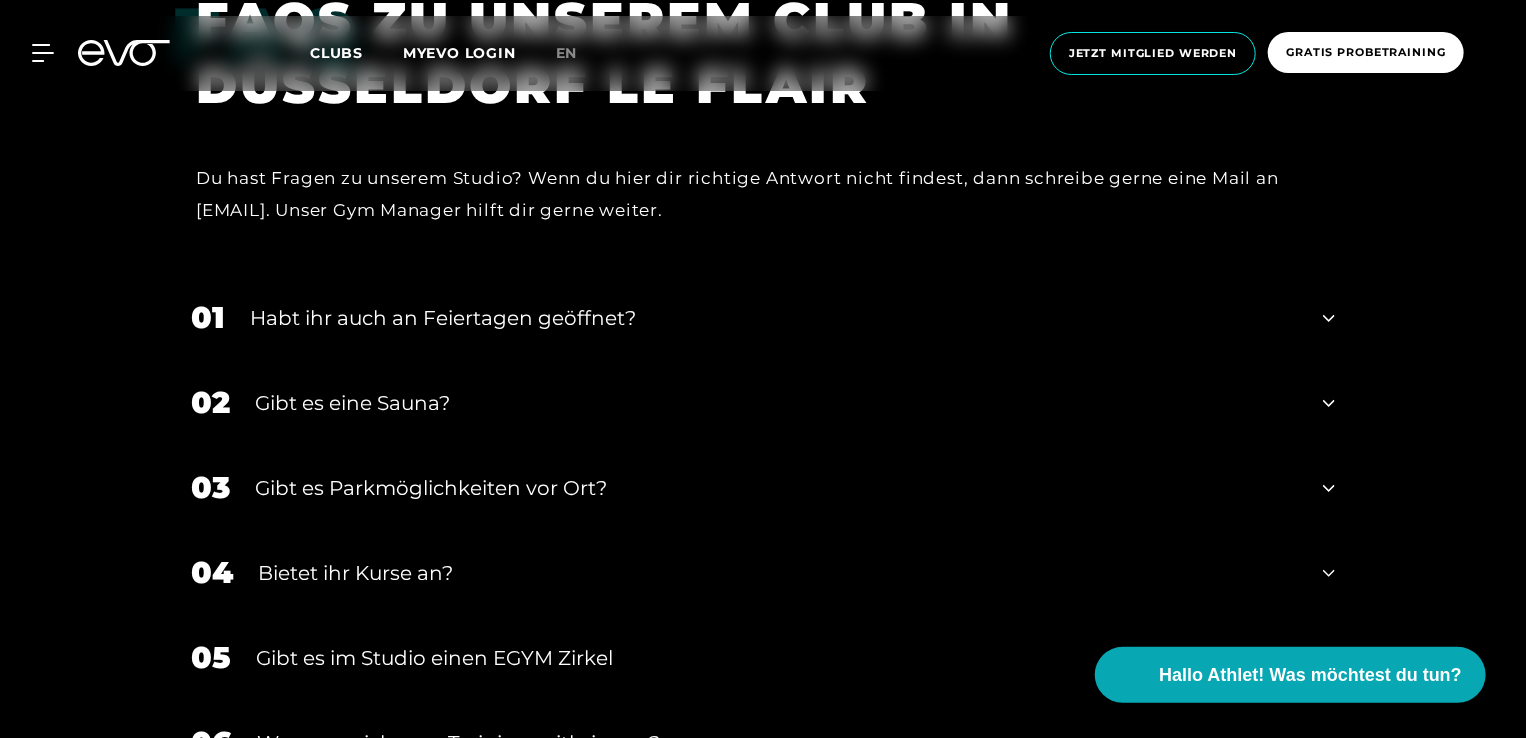 click 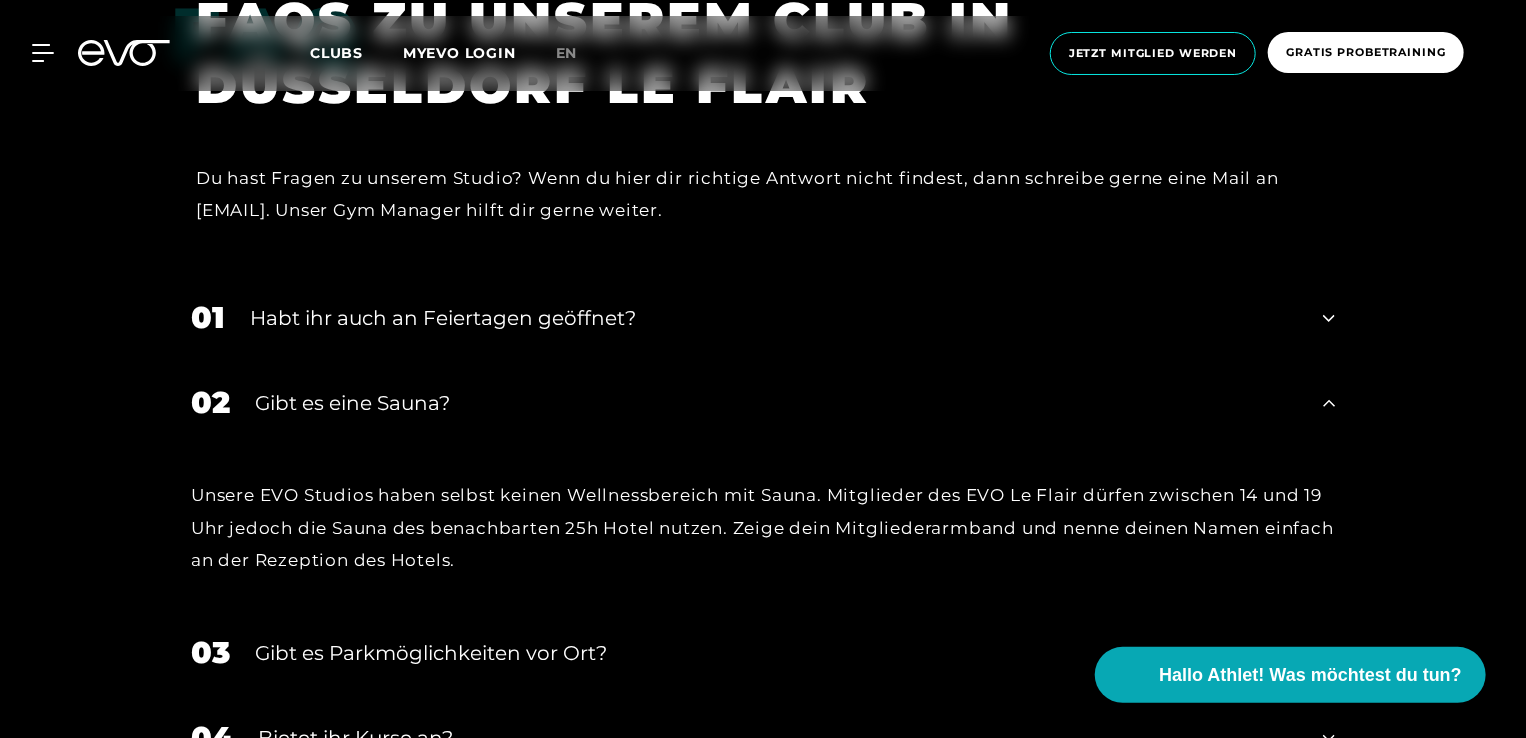 click on "02 Gibt es eine Sauna?" at bounding box center (763, 402) 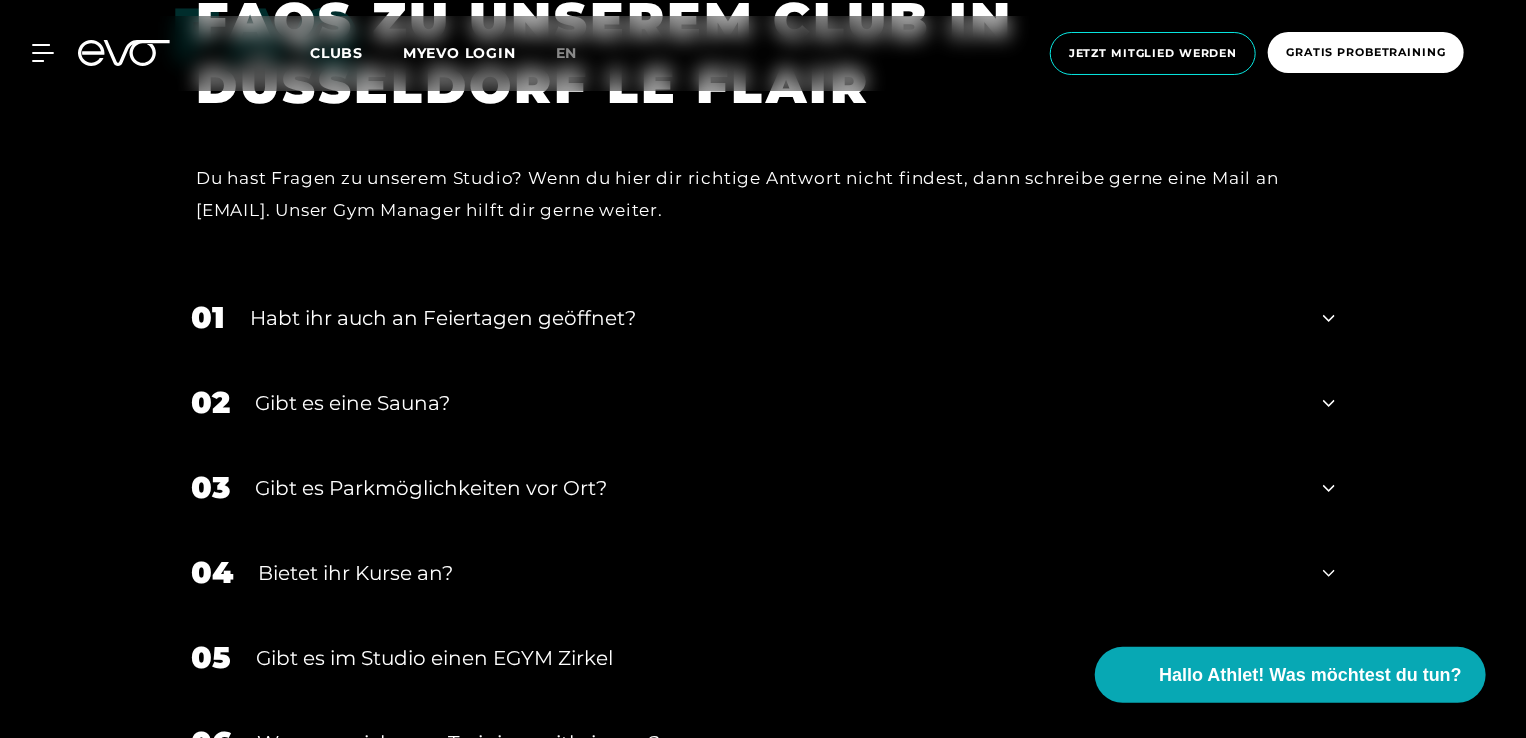 click 